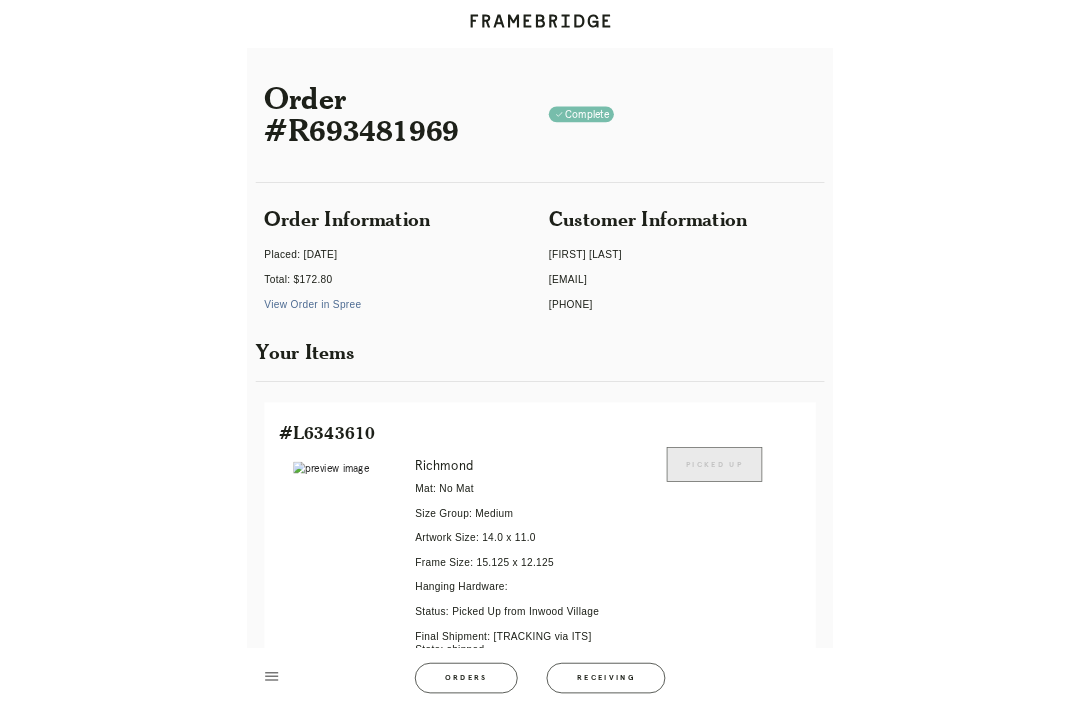 scroll, scrollTop: 83, scrollLeft: 0, axis: vertical 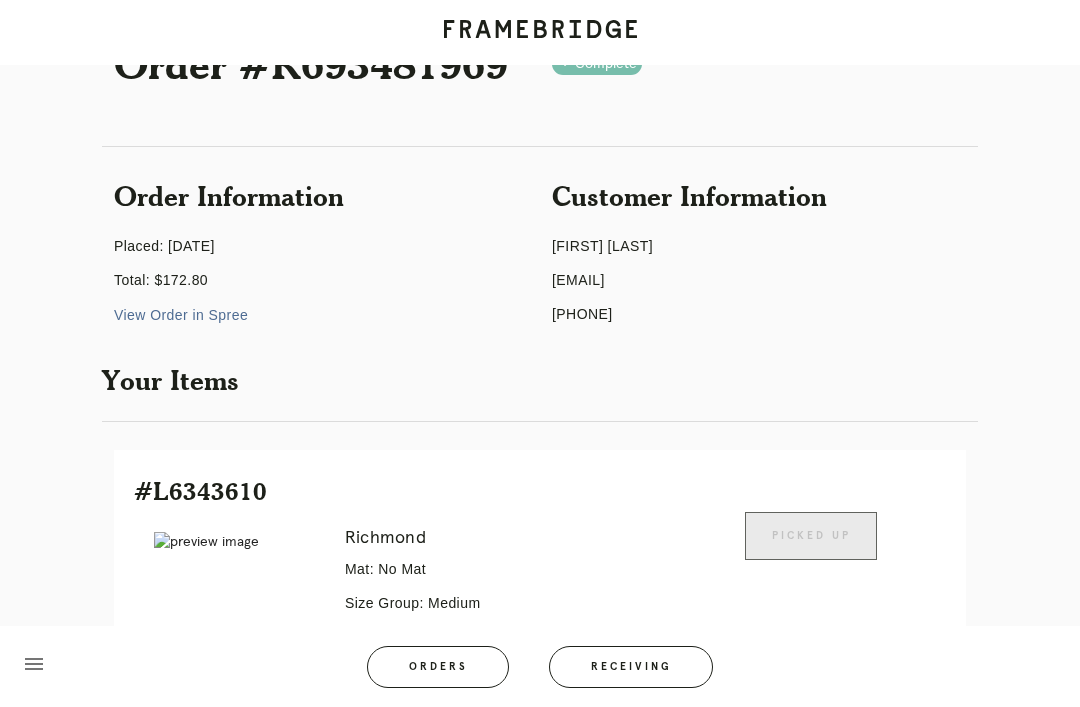 click on "Receiving" at bounding box center (631, 667) 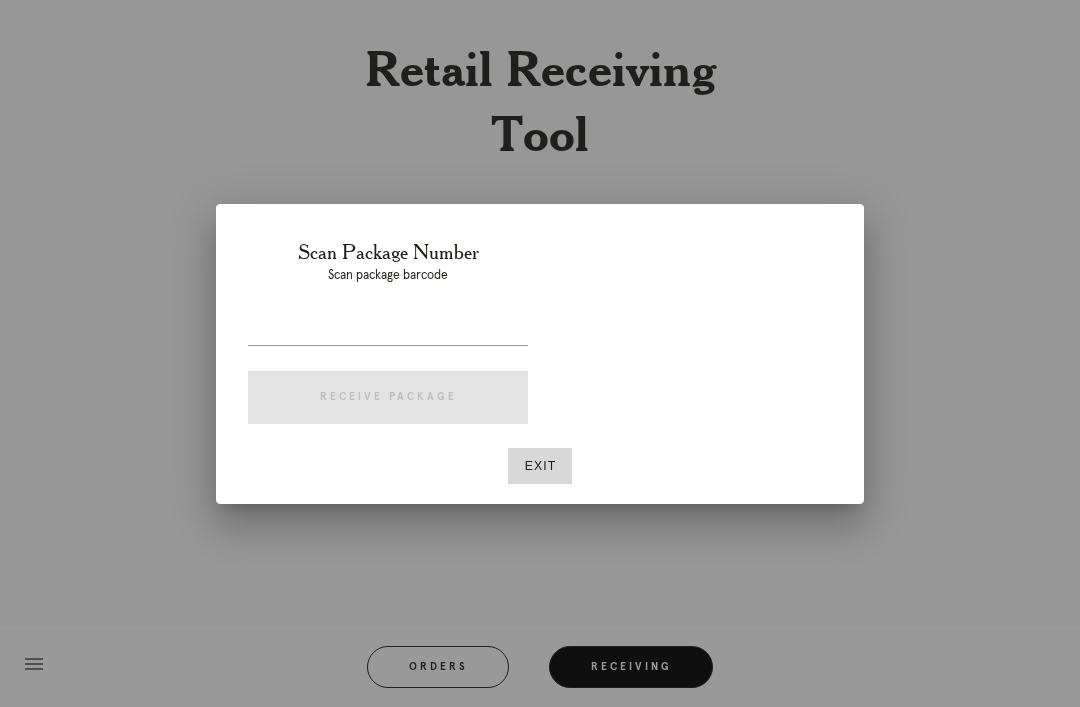 scroll, scrollTop: 64, scrollLeft: 0, axis: vertical 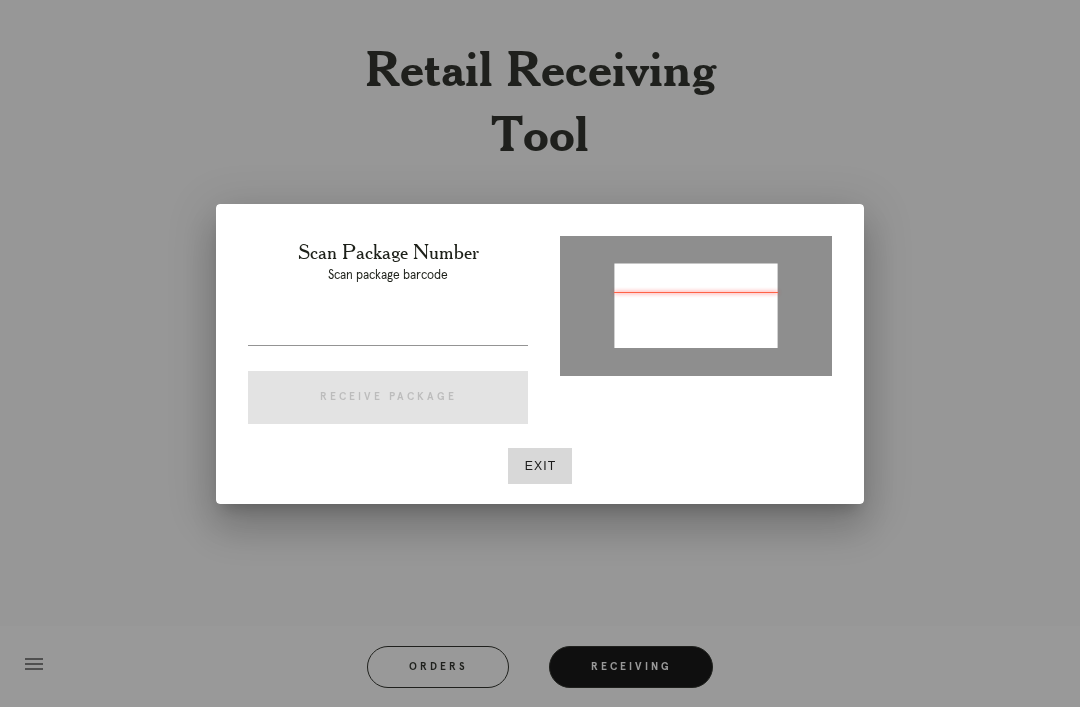 type on "P107646332534351" 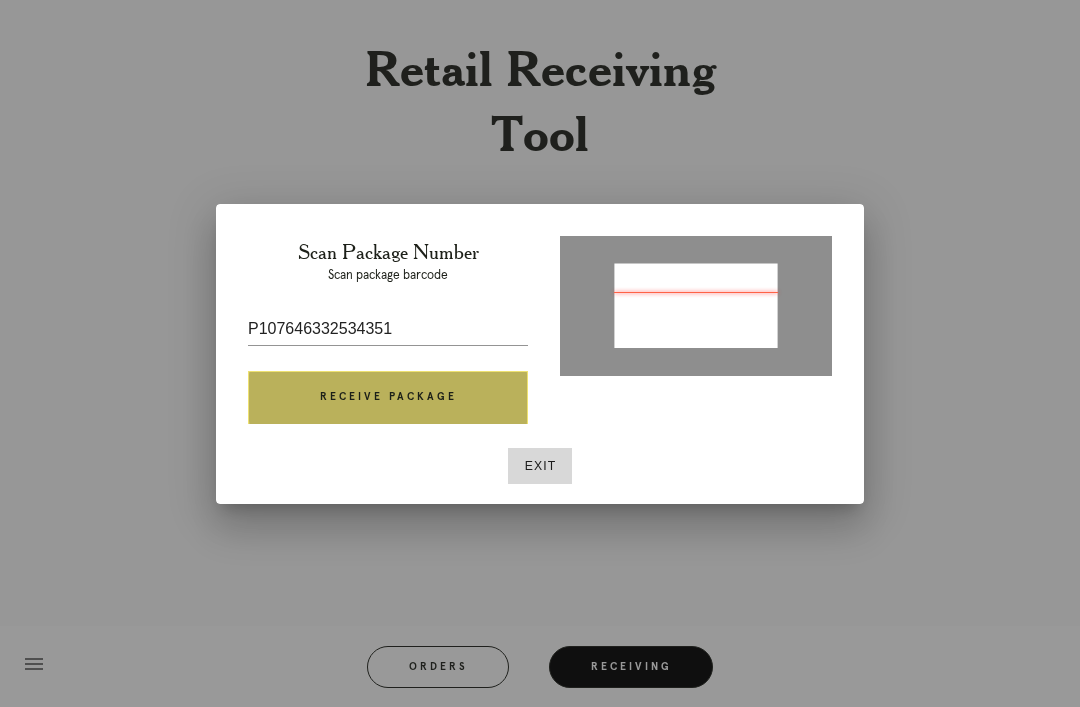 click on "Receive Package" at bounding box center [388, 398] 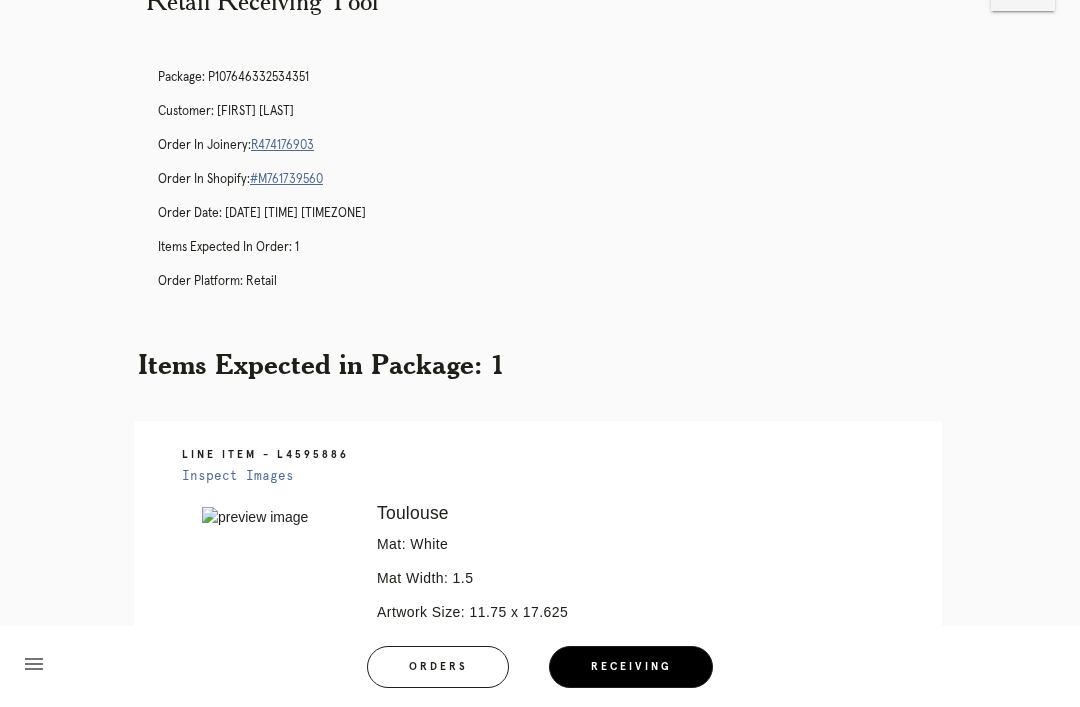 click on "R474176903" at bounding box center (282, 145) 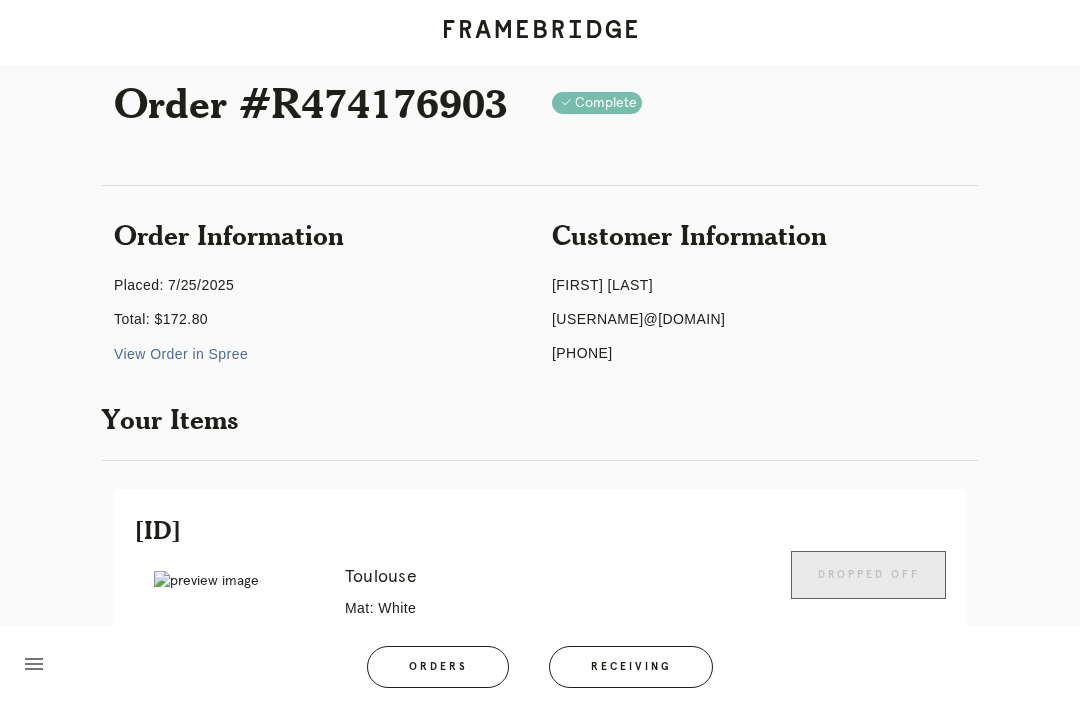 scroll, scrollTop: 41, scrollLeft: 0, axis: vertical 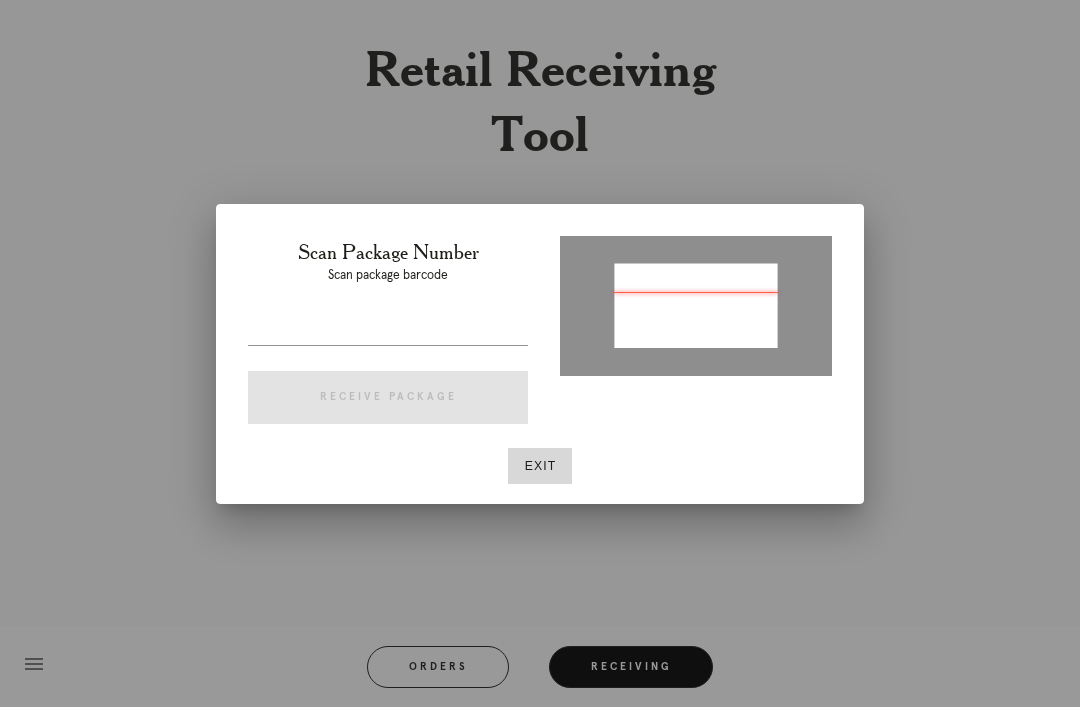 type on "P107646332534351" 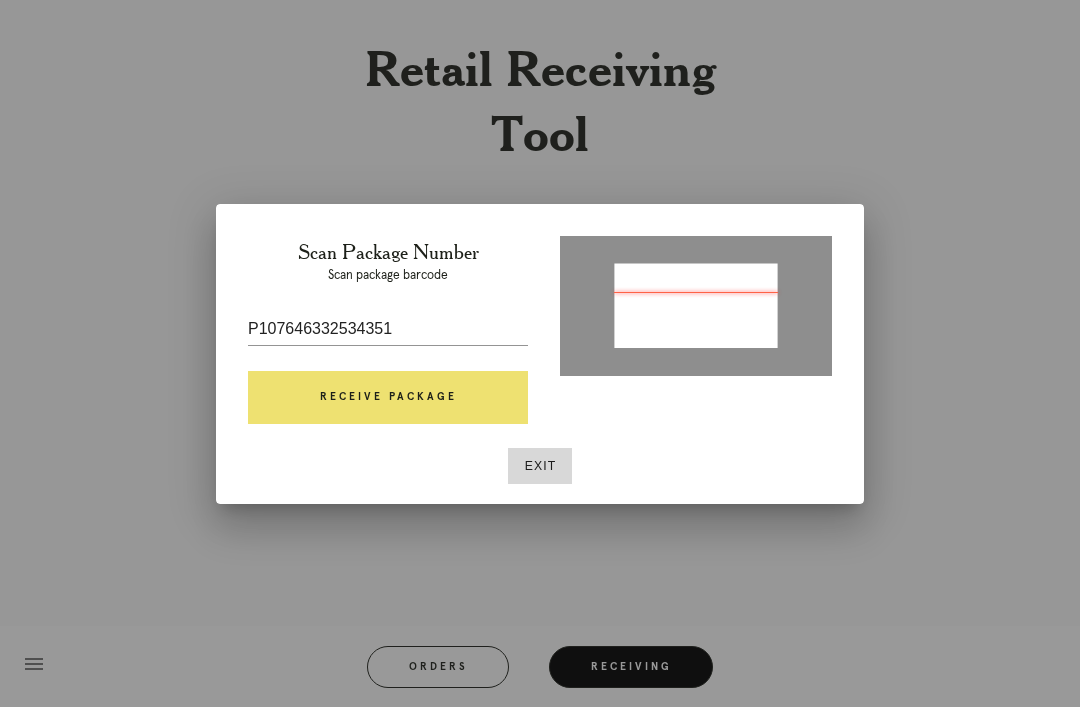 click on "Receive Package" at bounding box center [388, 398] 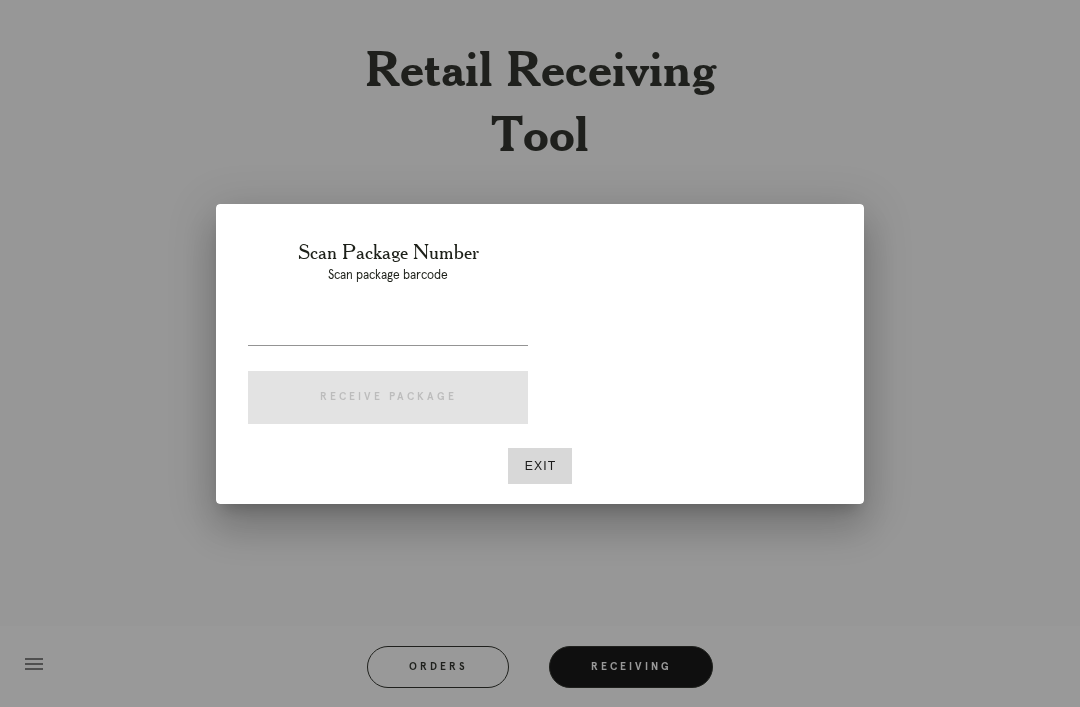 scroll, scrollTop: 64, scrollLeft: 0, axis: vertical 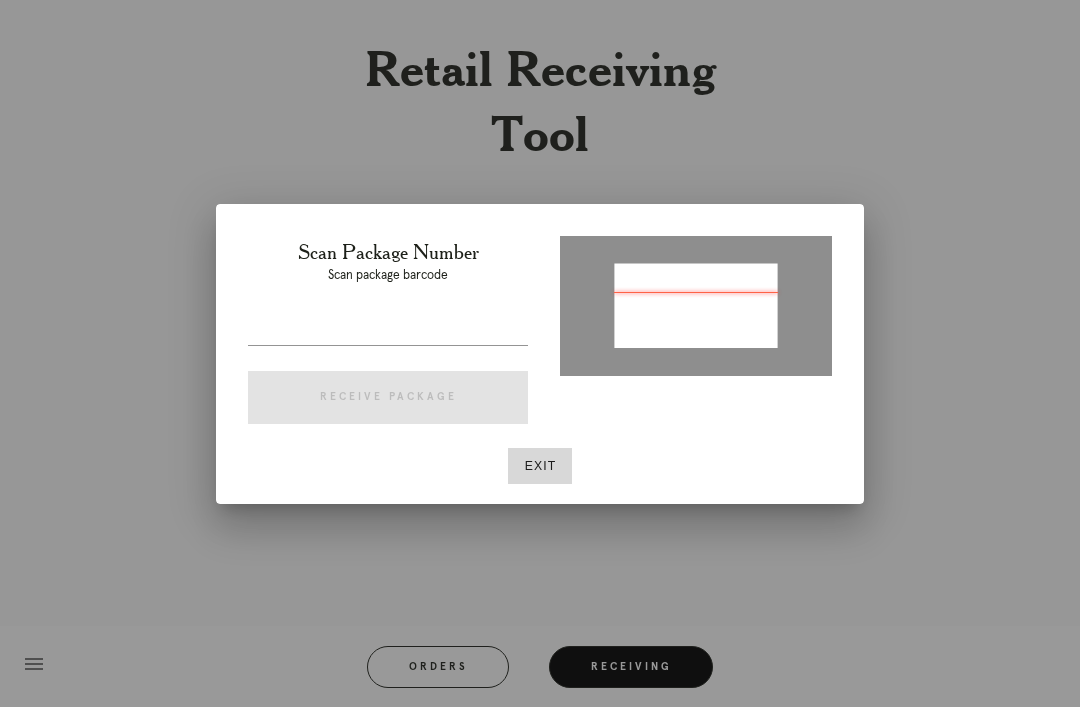 type on "P517933186742828" 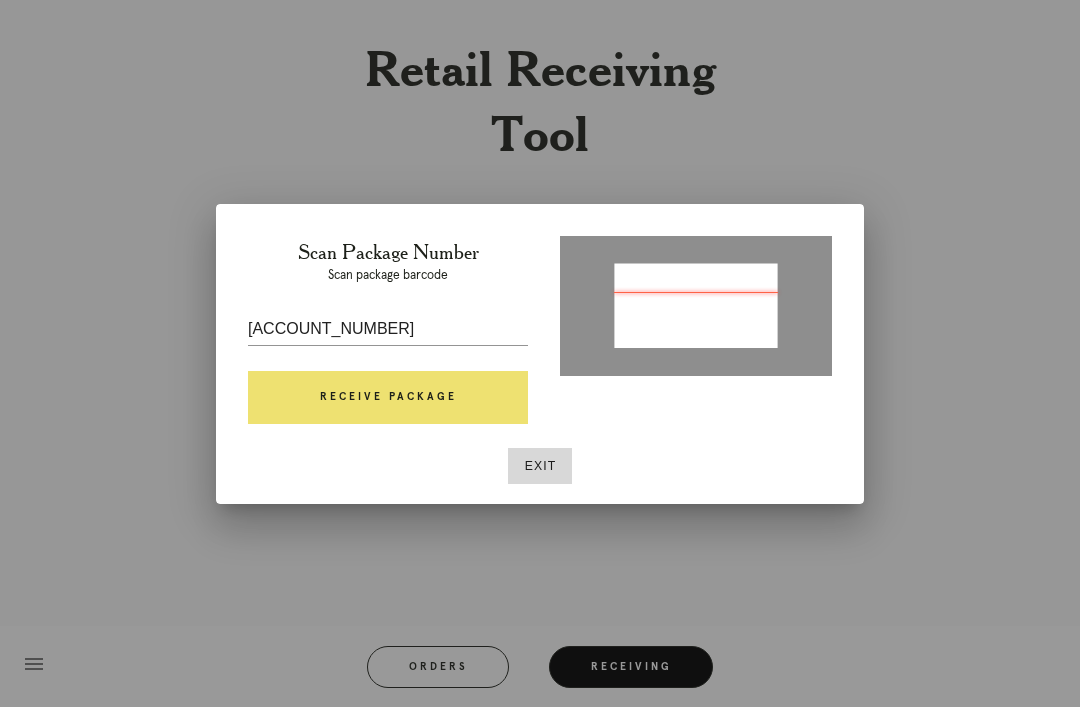click on "Receive Package" at bounding box center (388, 398) 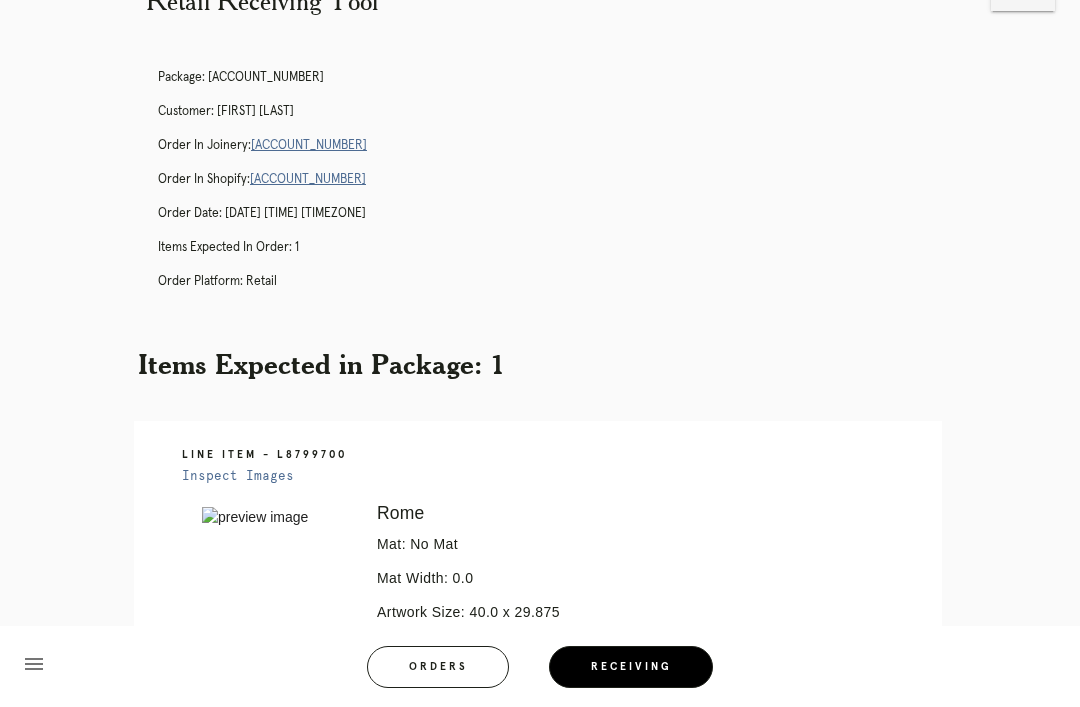 click on "R841260148" at bounding box center (309, 145) 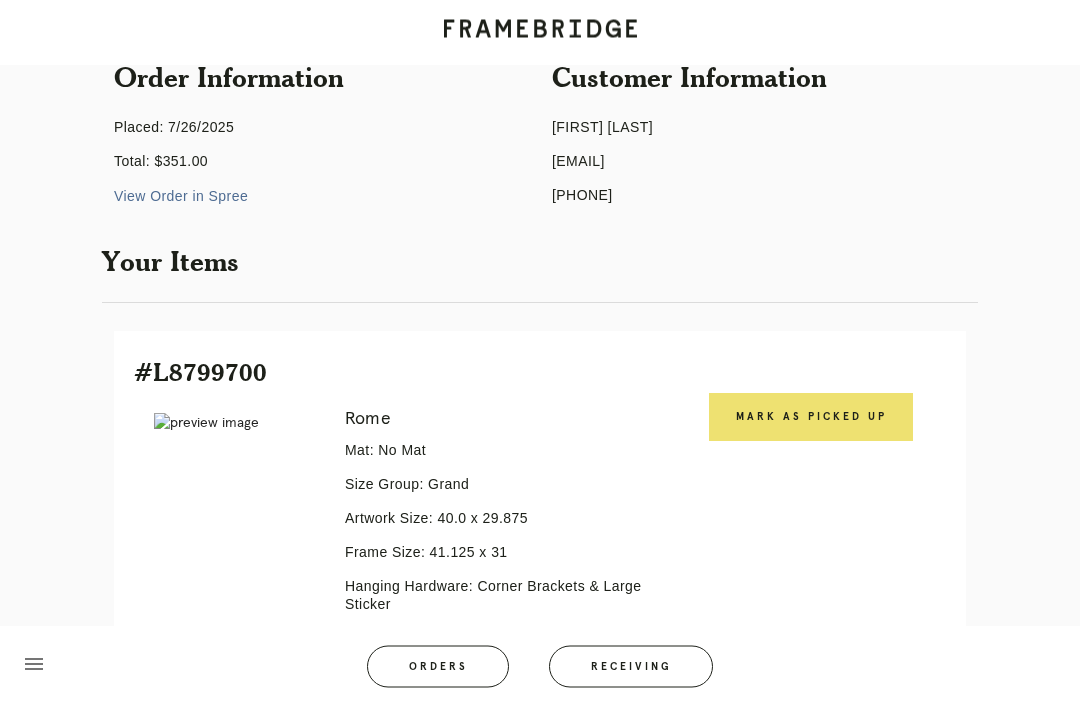 scroll, scrollTop: 202, scrollLeft: 0, axis: vertical 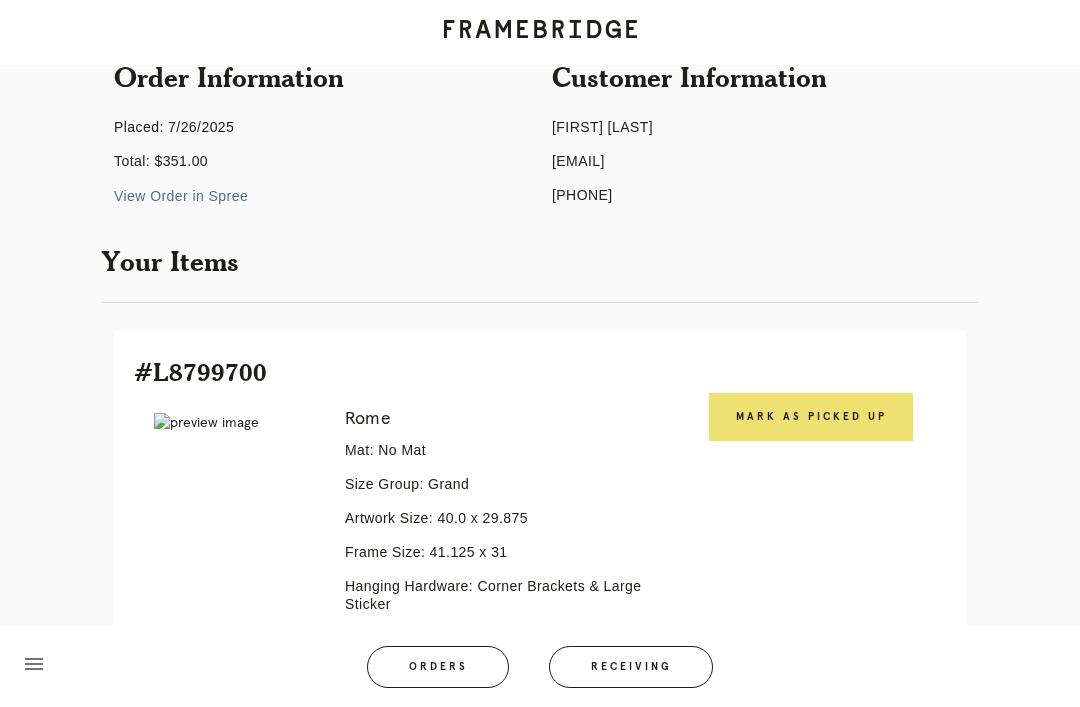 click on "Mark as Picked Up" at bounding box center (811, 417) 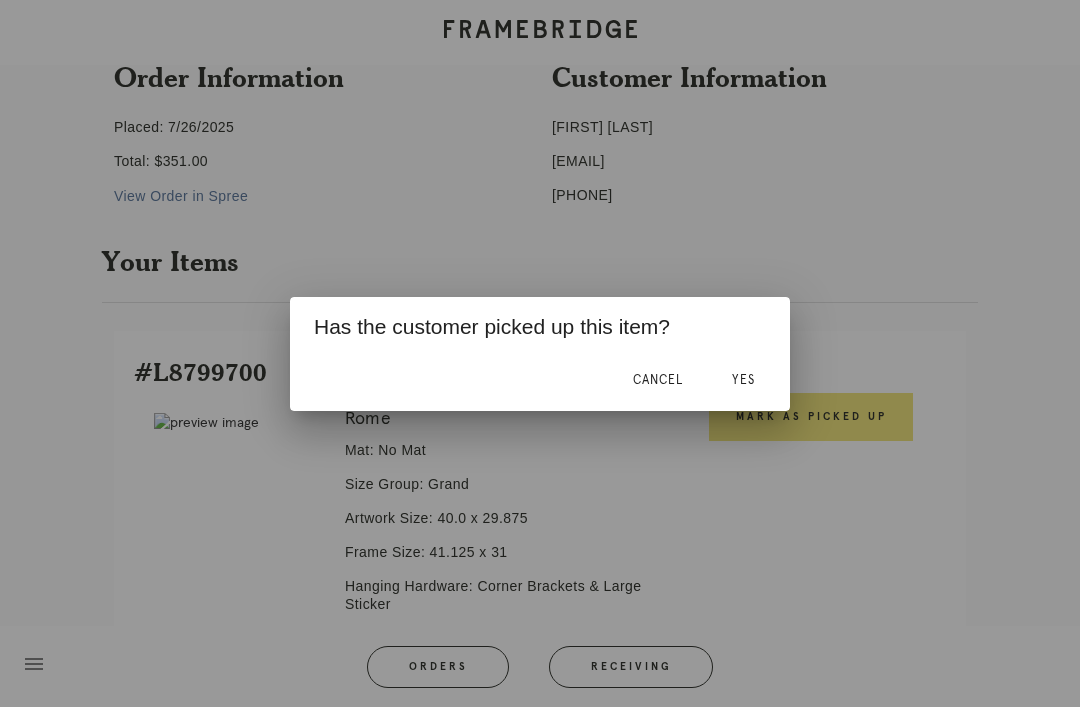 click on "Yes" at bounding box center [743, 381] 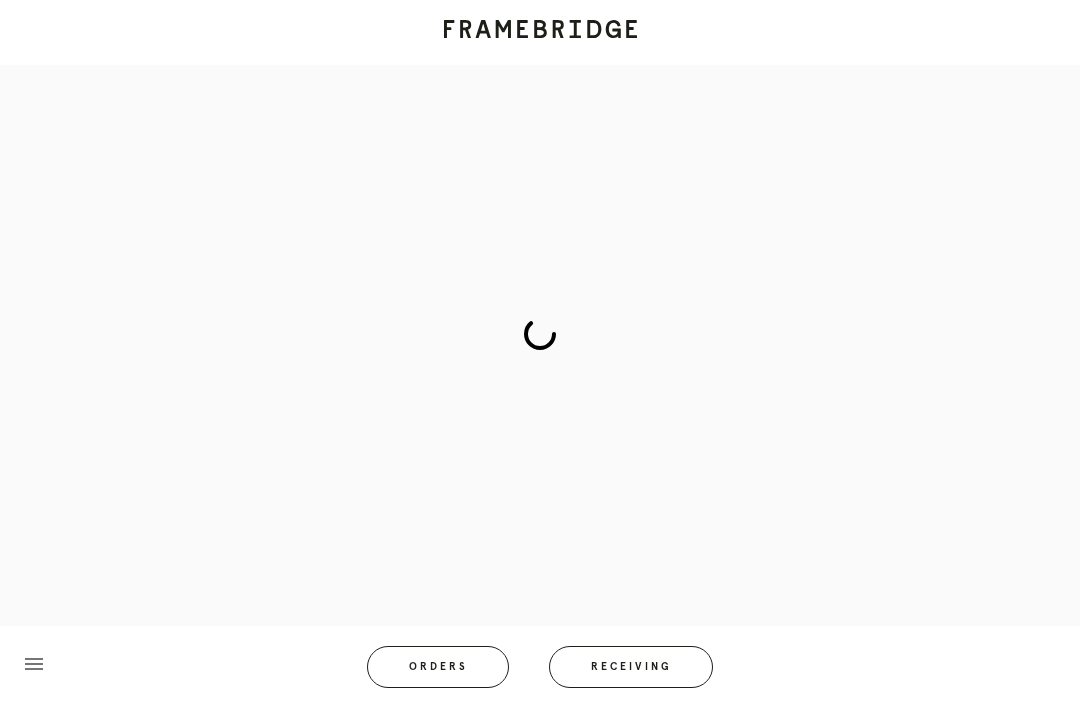 scroll, scrollTop: 83, scrollLeft: 0, axis: vertical 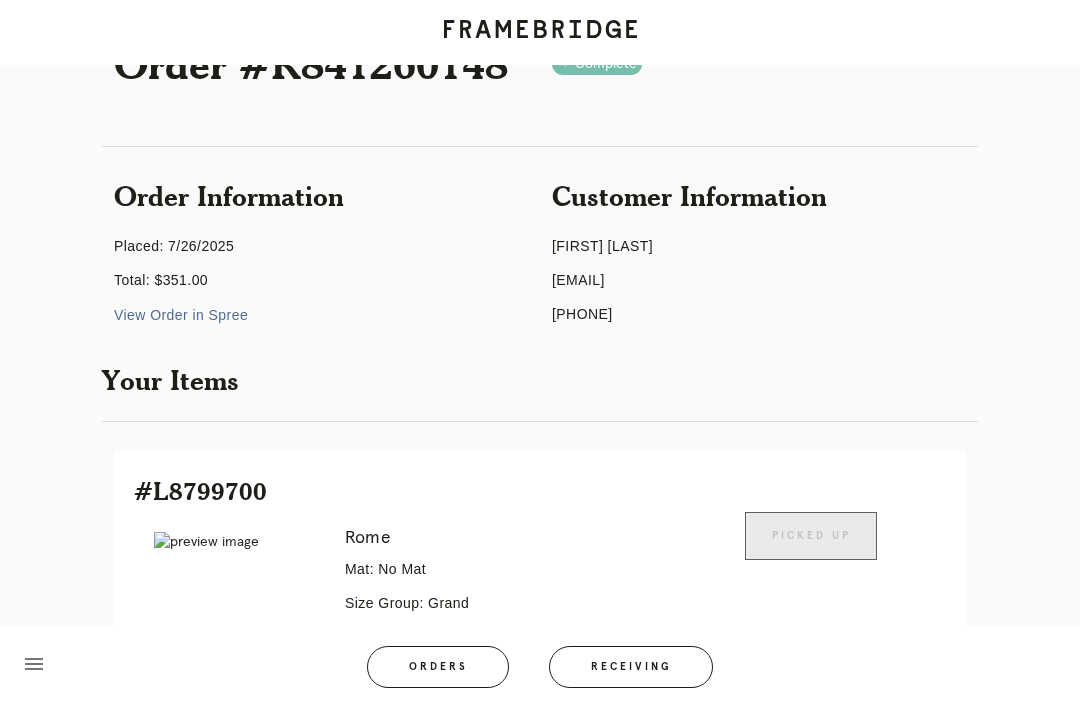 click on "Receiving" at bounding box center [631, 667] 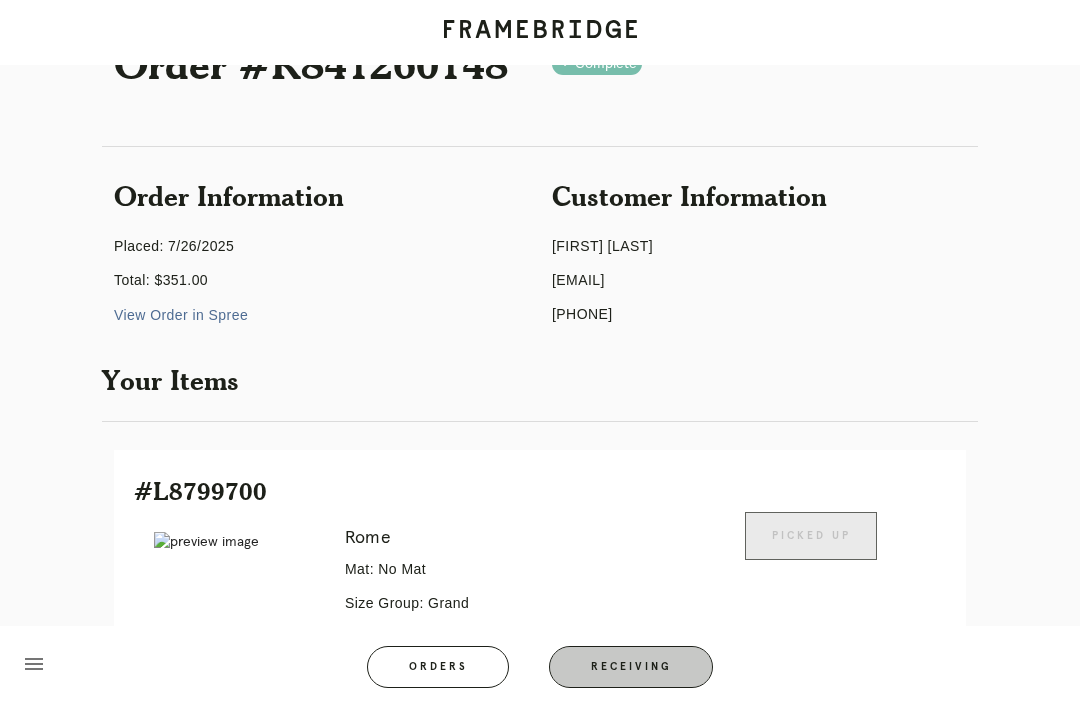 scroll, scrollTop: 64, scrollLeft: 0, axis: vertical 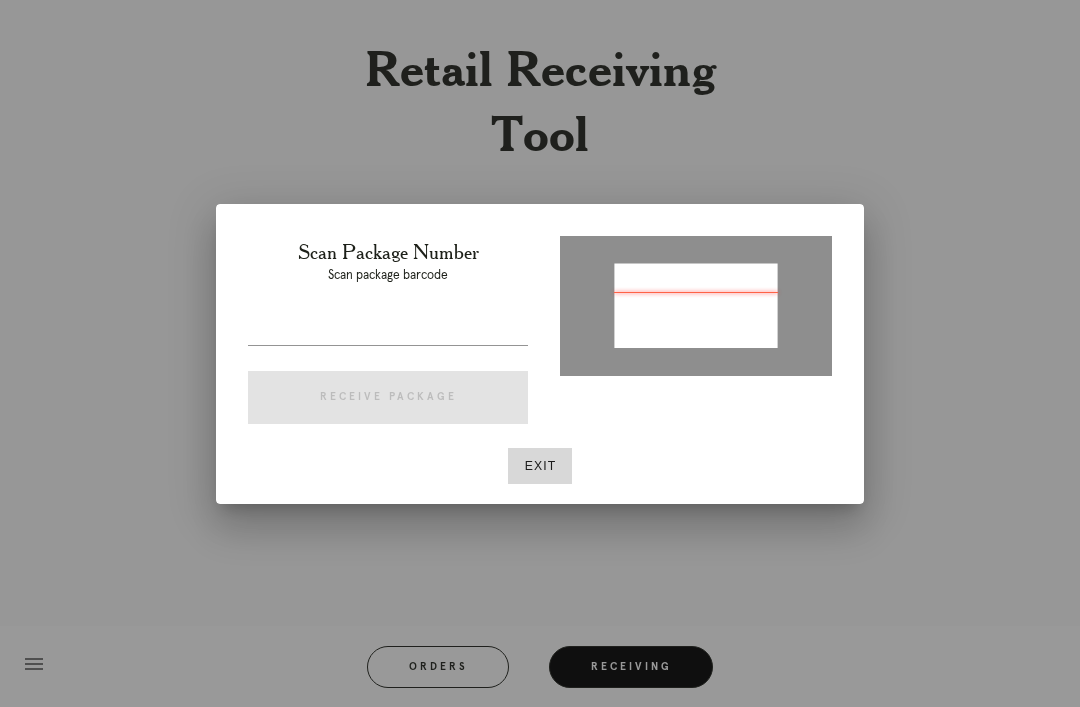 type on "P480824233599225" 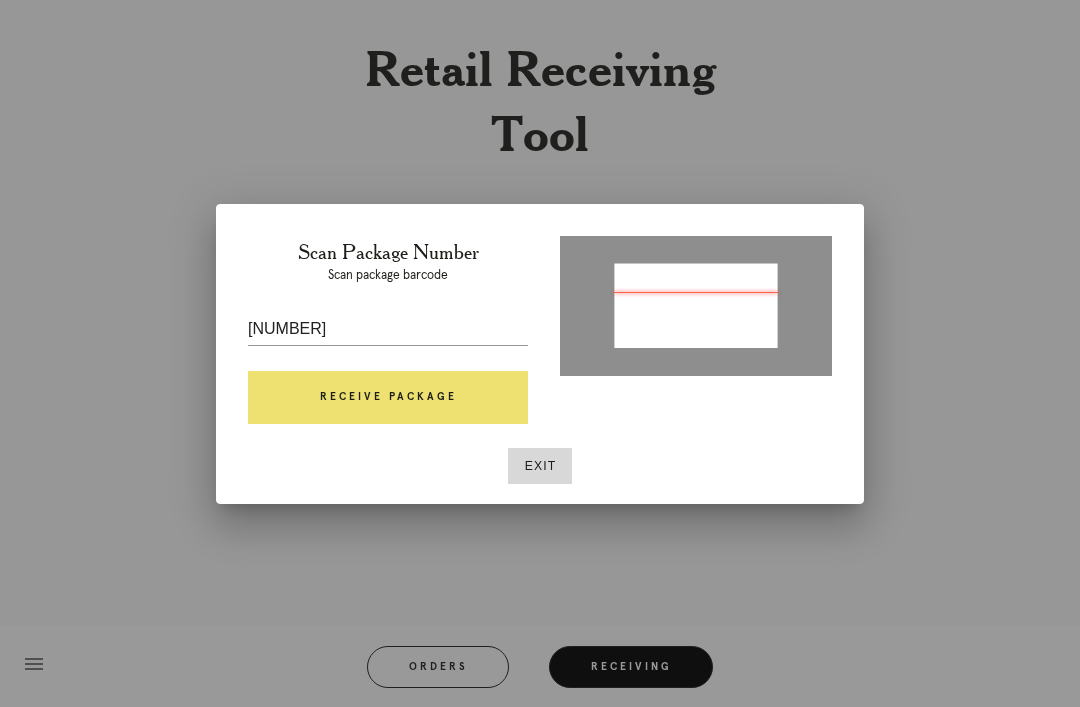 click on "Receive Package" at bounding box center (388, 398) 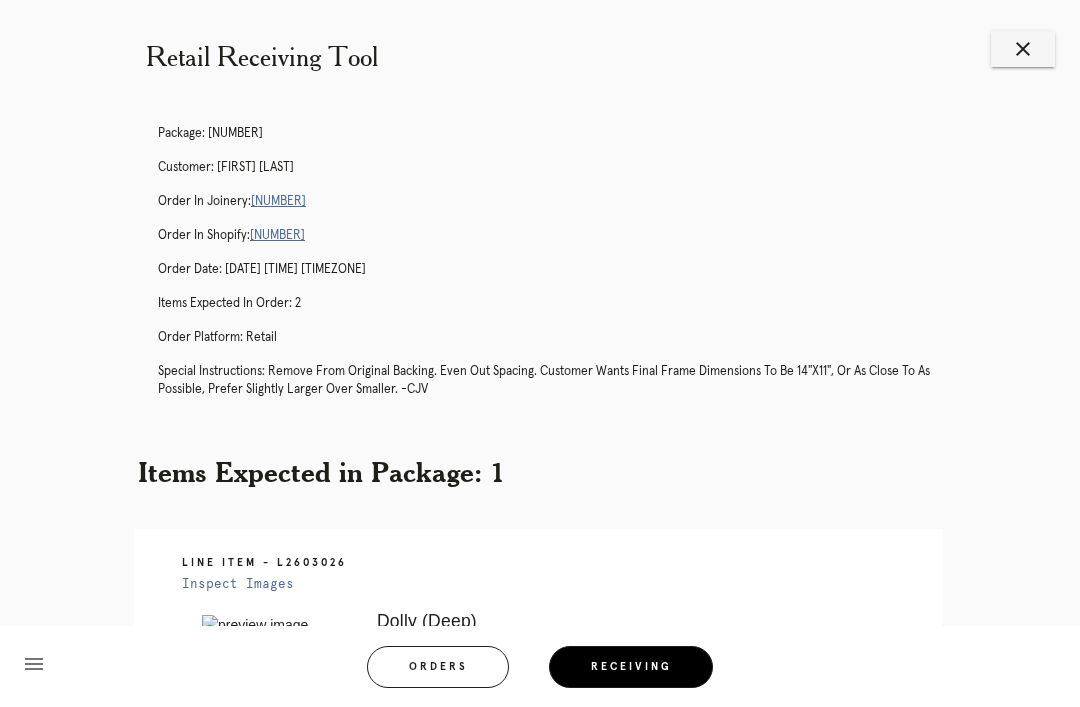 scroll, scrollTop: 0, scrollLeft: 0, axis: both 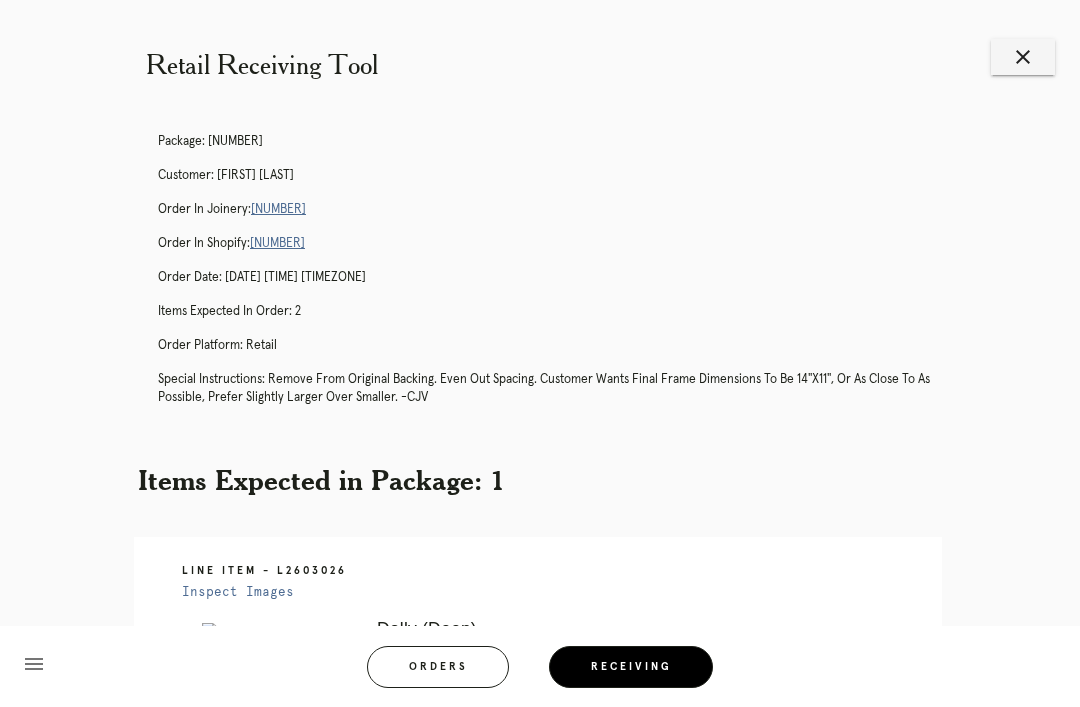 click on "R796468894" at bounding box center (278, 209) 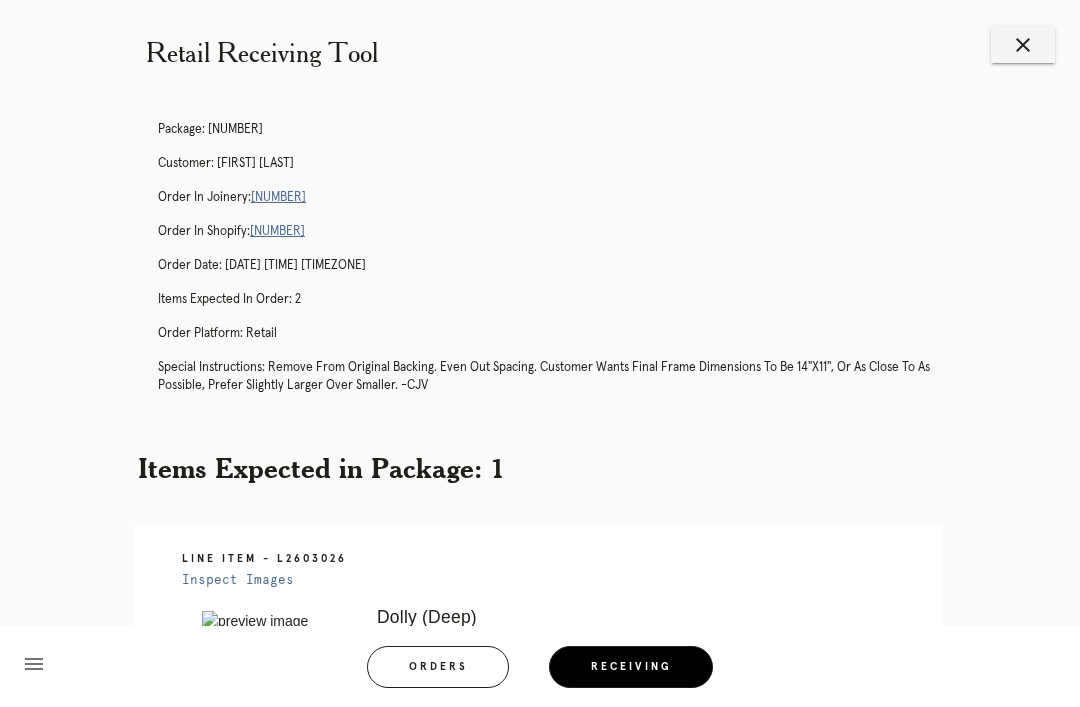 scroll, scrollTop: 0, scrollLeft: 0, axis: both 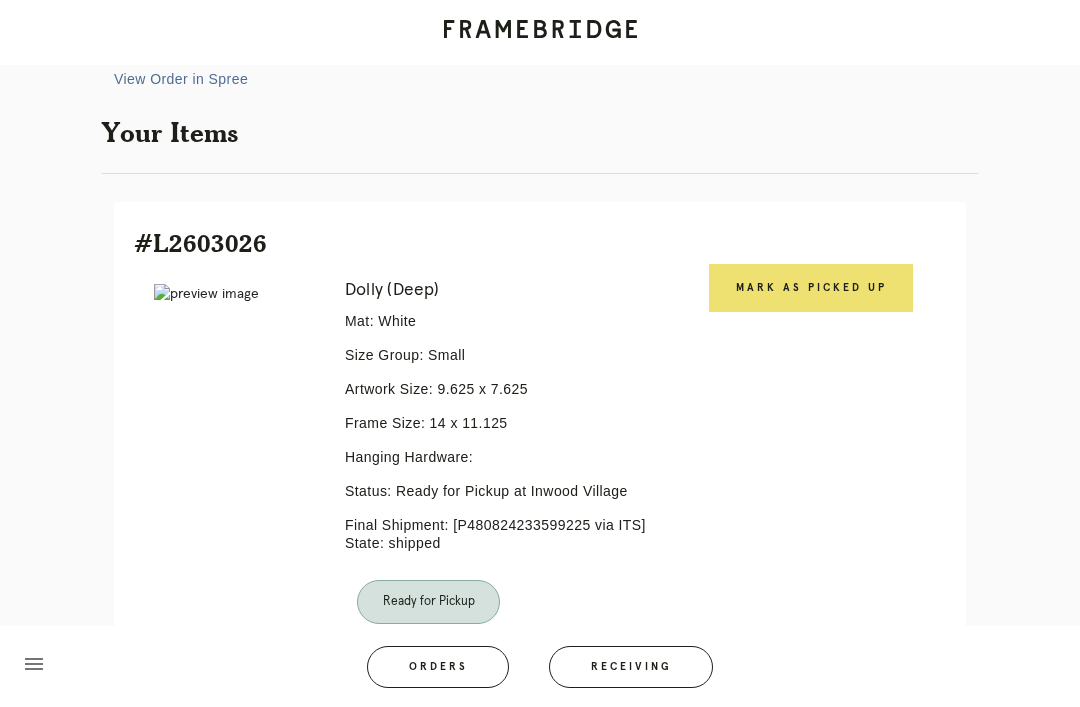 click on "Mark as Picked Up" at bounding box center (811, 288) 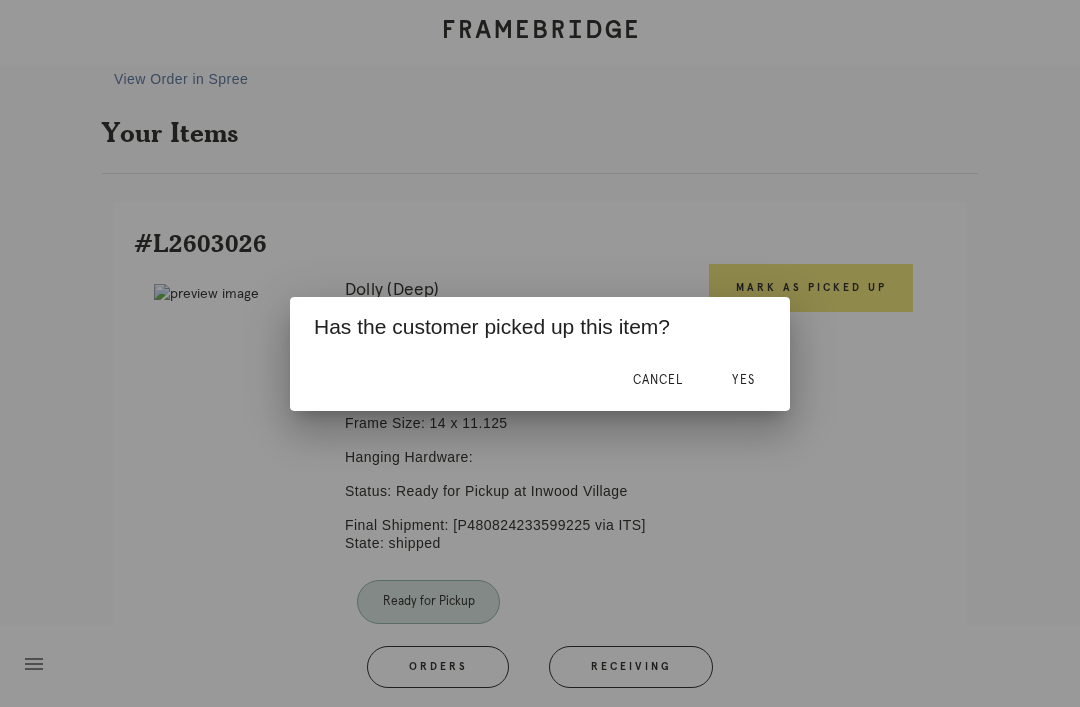 click on "Has the customer picked up this item?" at bounding box center (540, 324) 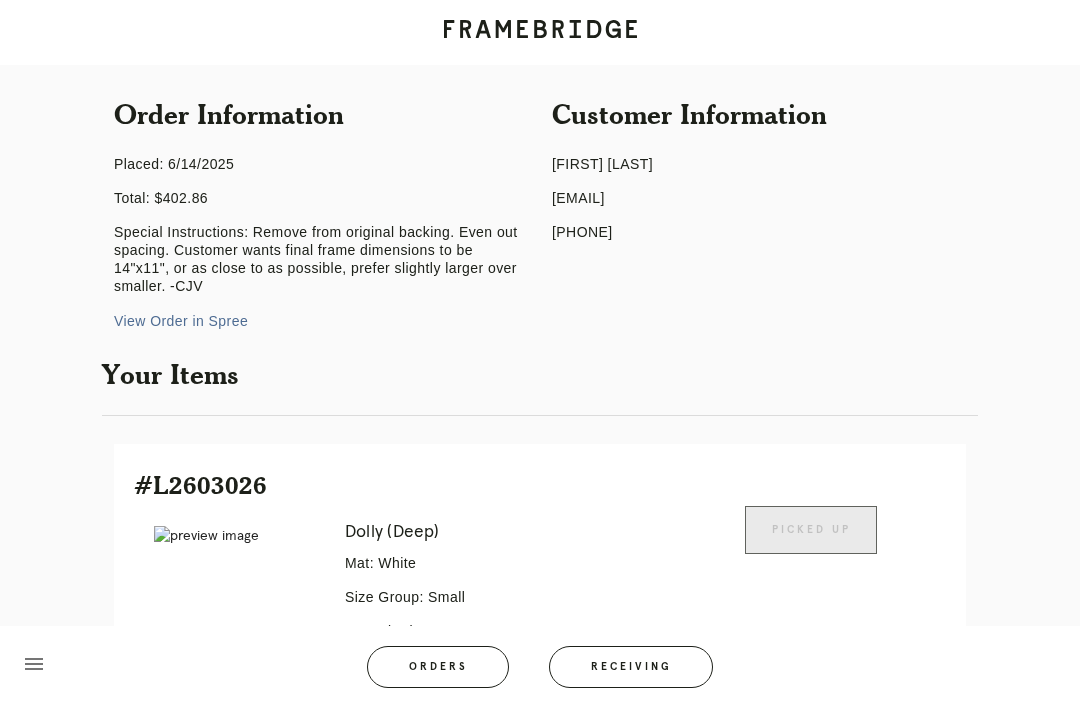 scroll, scrollTop: 0, scrollLeft: 0, axis: both 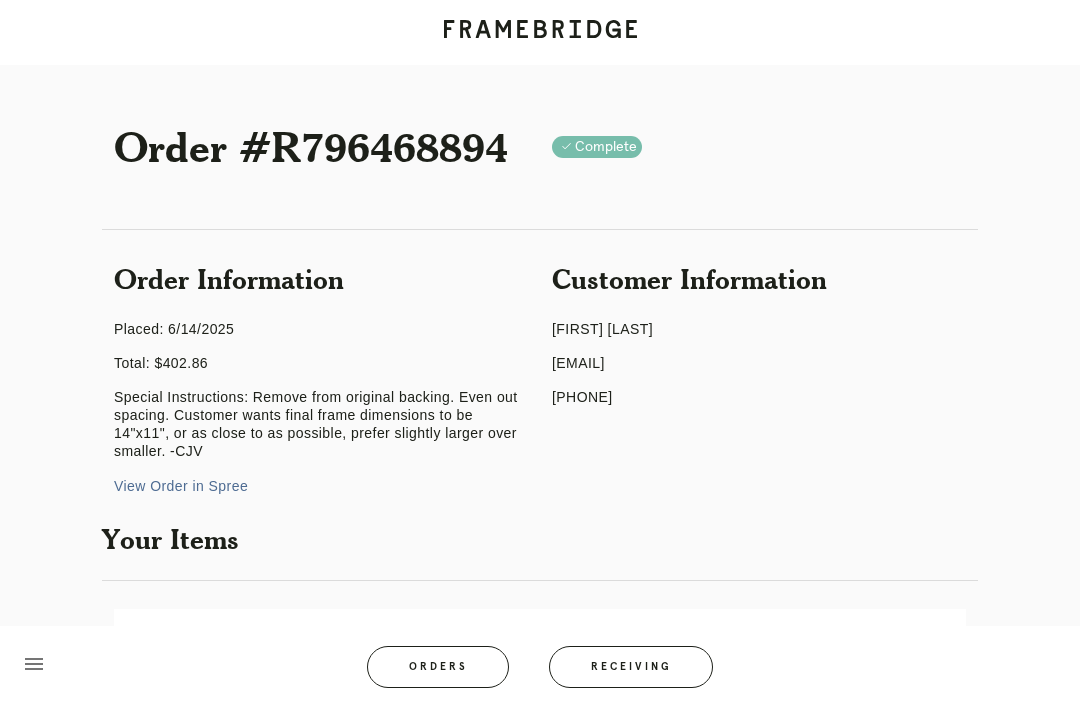click at bounding box center (540, 32) 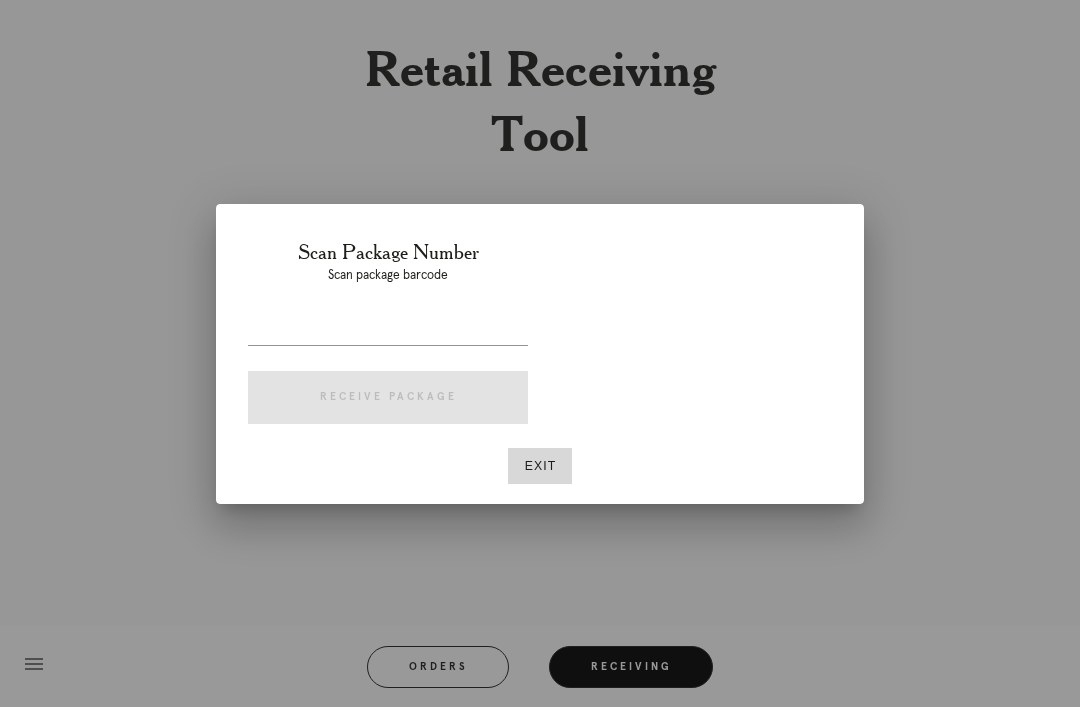 scroll, scrollTop: 64, scrollLeft: 0, axis: vertical 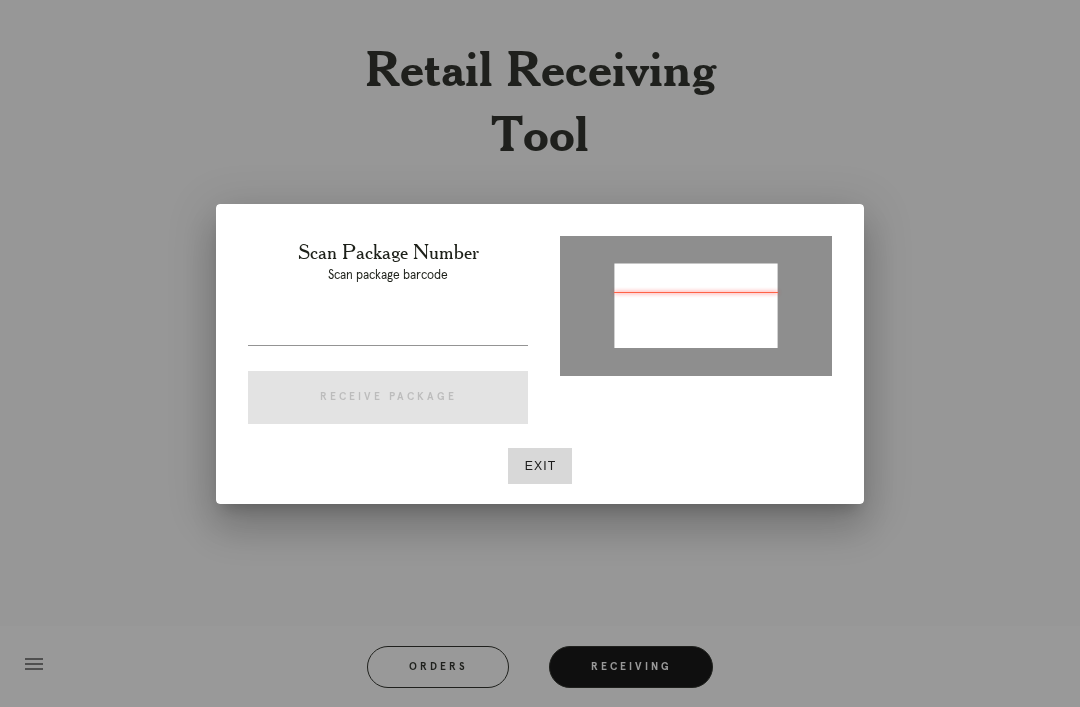 type on "P107646332534351" 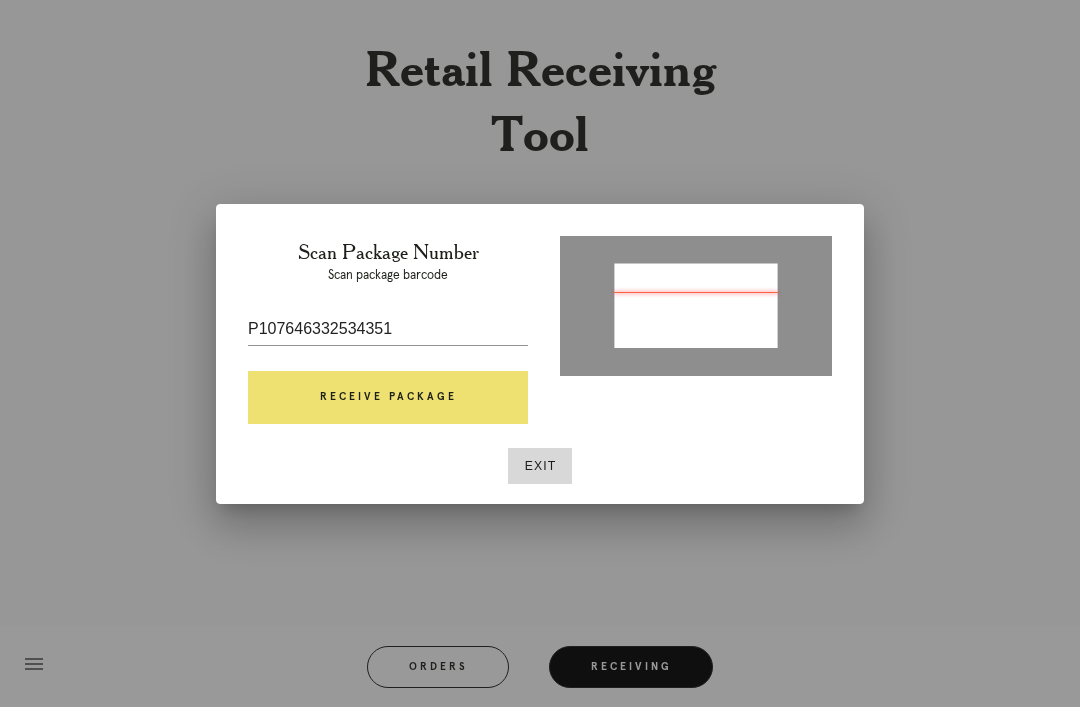 click on "Receive Package" at bounding box center [388, 398] 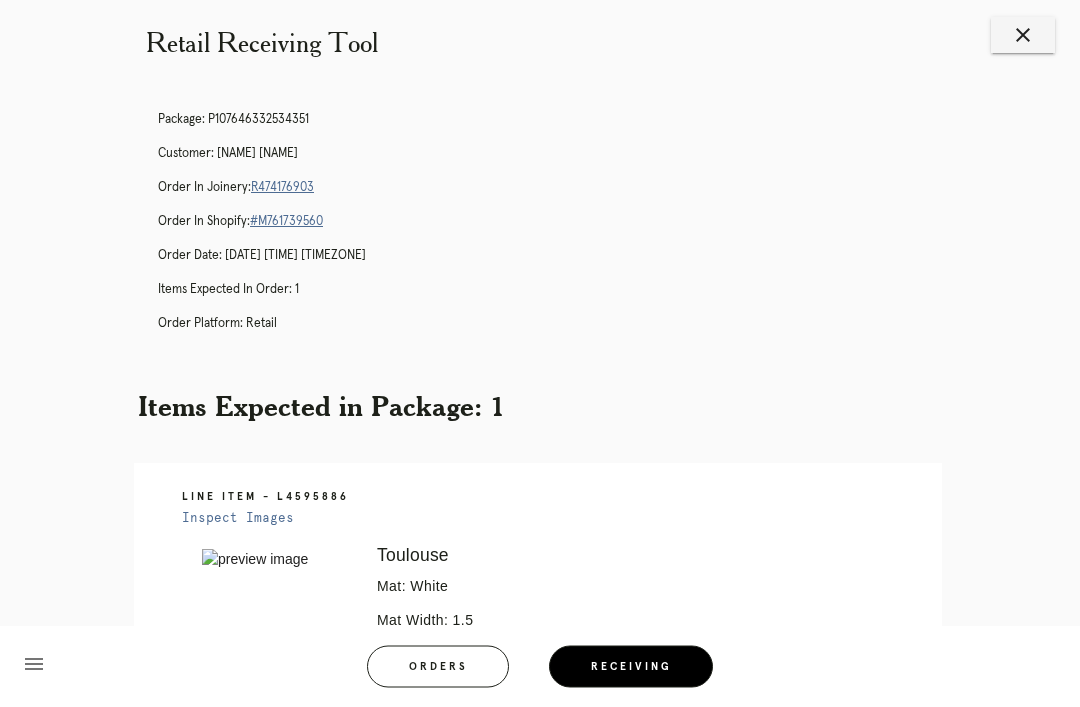 scroll, scrollTop: 0, scrollLeft: 0, axis: both 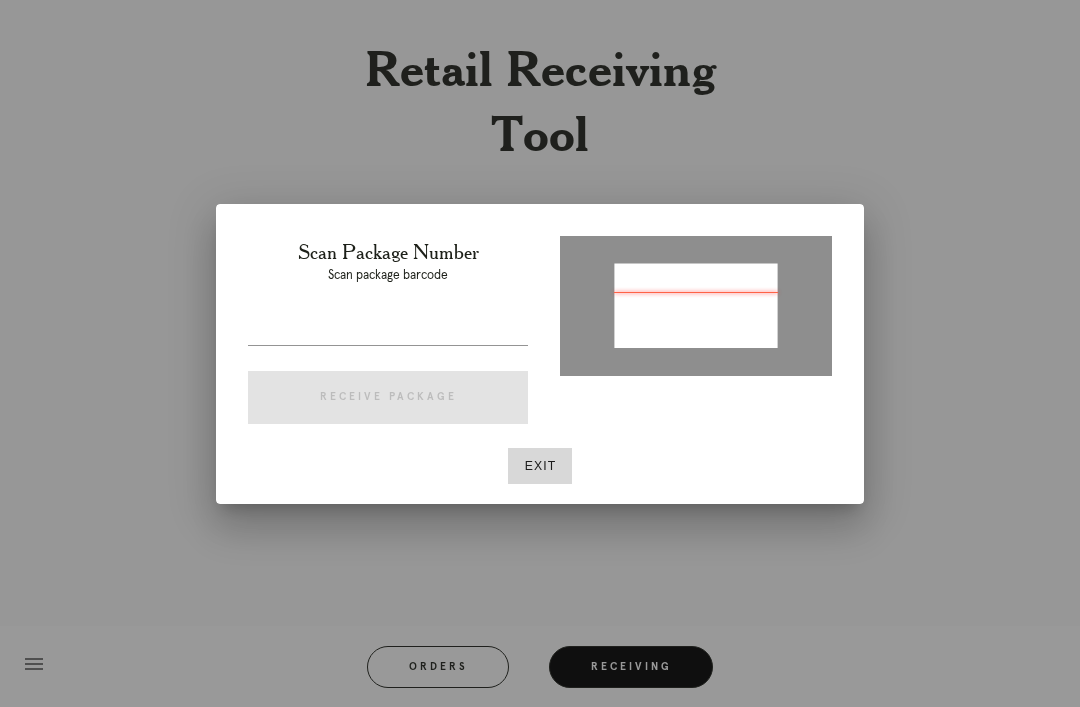 type on "P107646332534351" 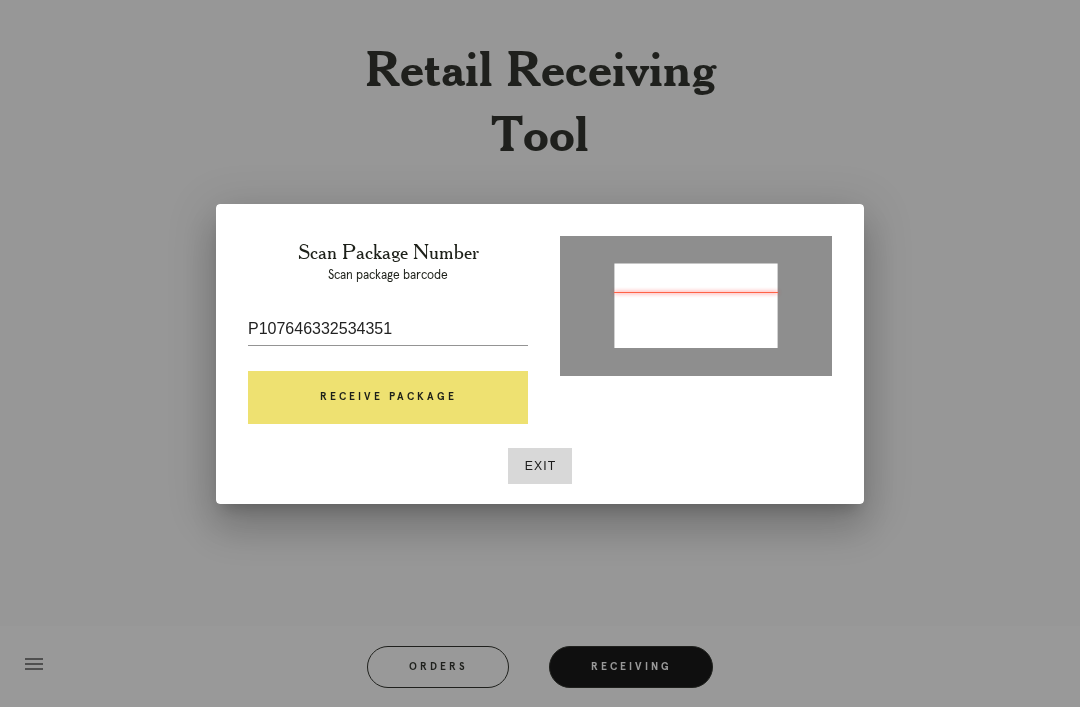 click on "Receive Package" at bounding box center [388, 398] 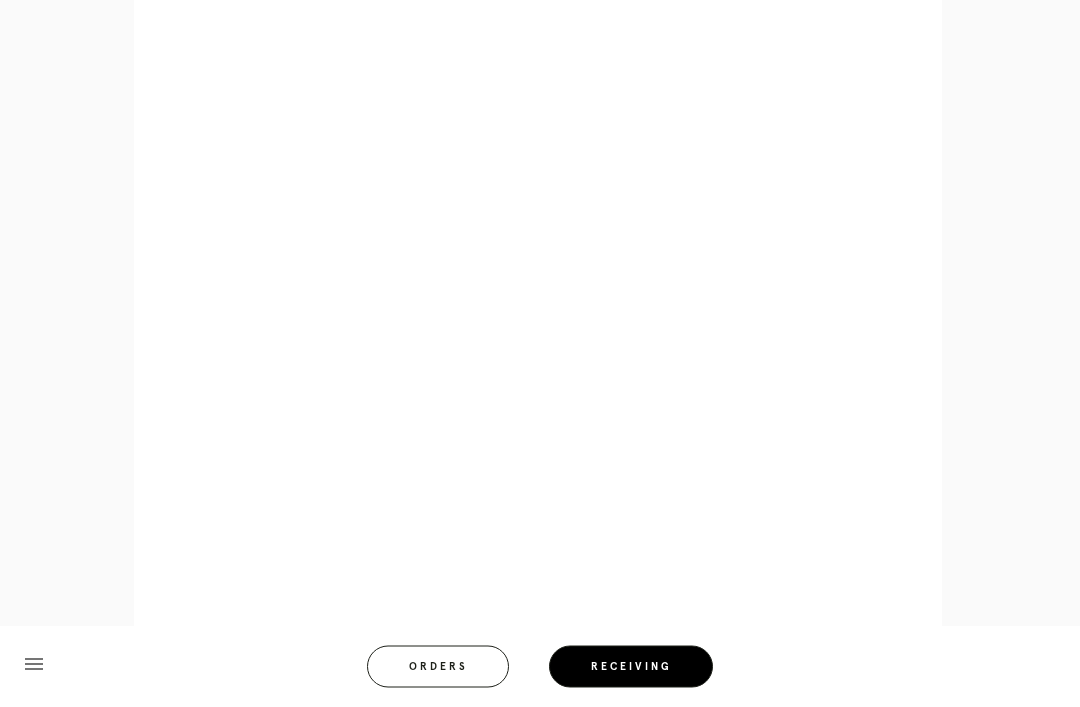 scroll, scrollTop: 858, scrollLeft: 0, axis: vertical 